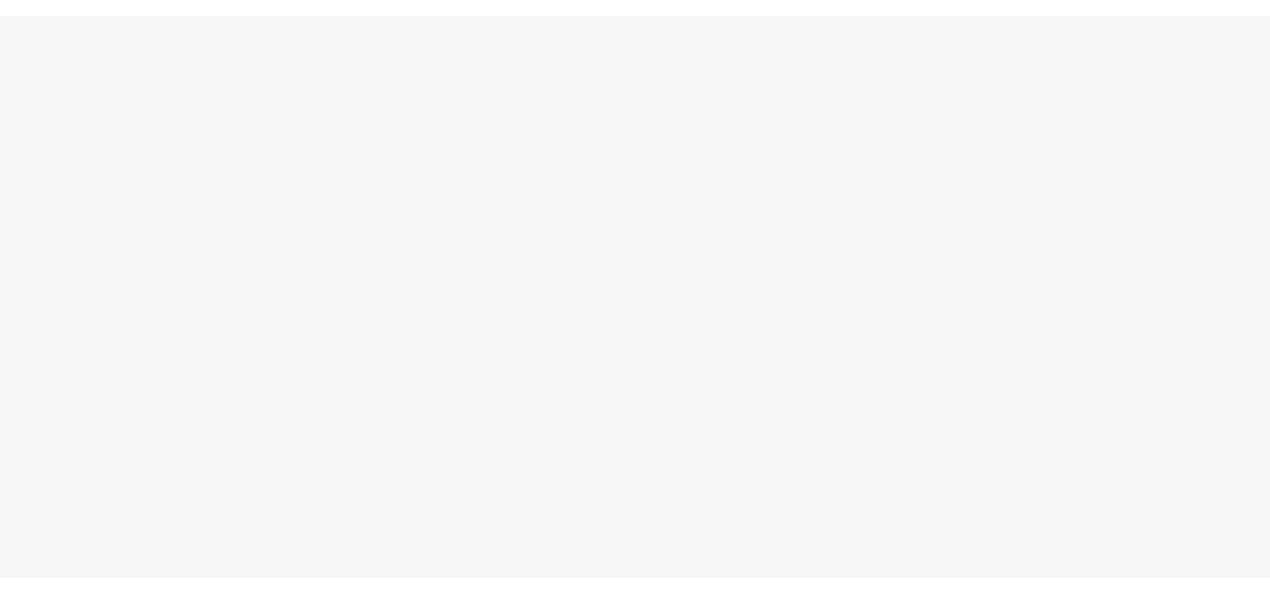 scroll, scrollTop: 0, scrollLeft: 0, axis: both 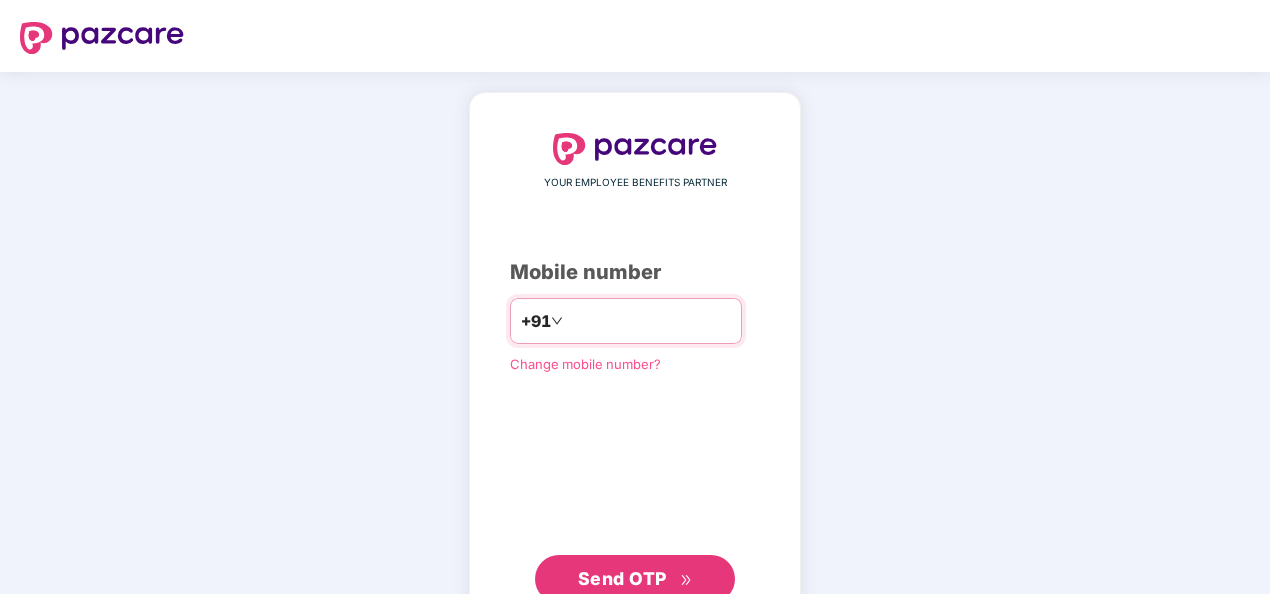 drag, startPoint x: 0, startPoint y: 0, endPoint x: 678, endPoint y: 319, distance: 749.2963 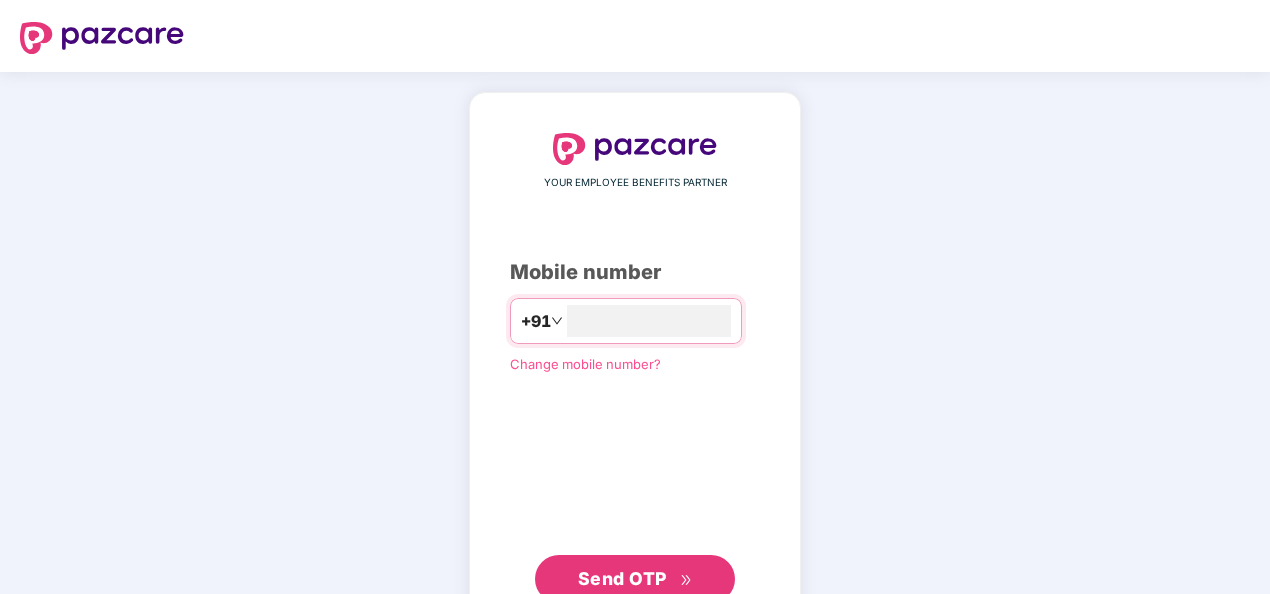 type on "**********" 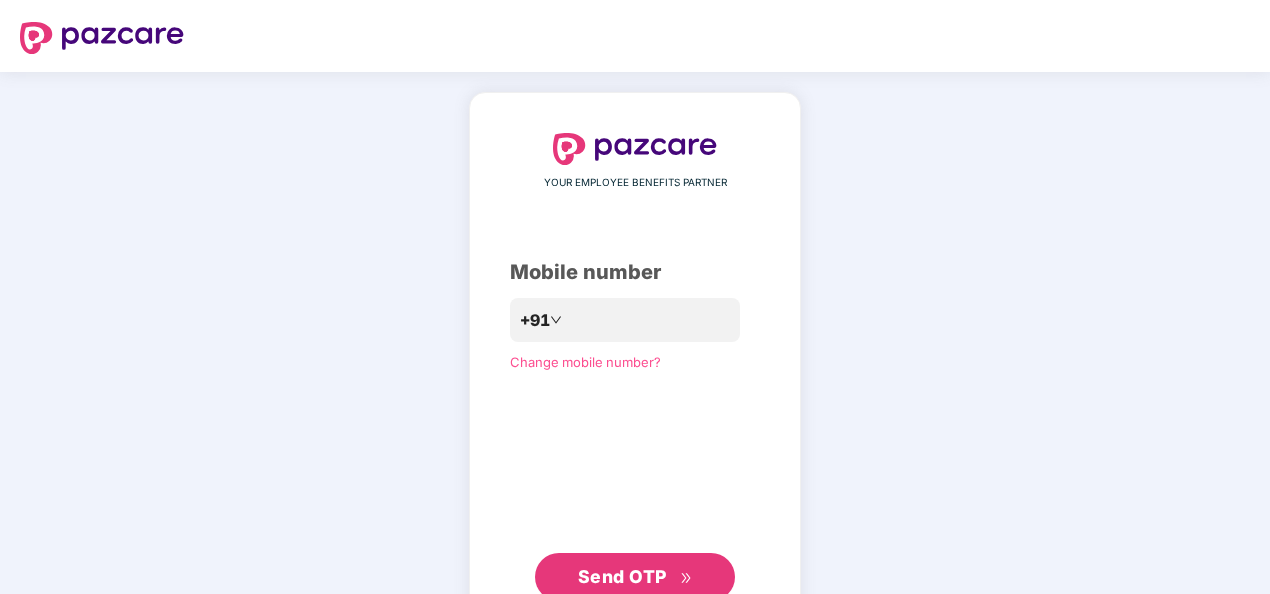 click on "**********" at bounding box center [635, 367] 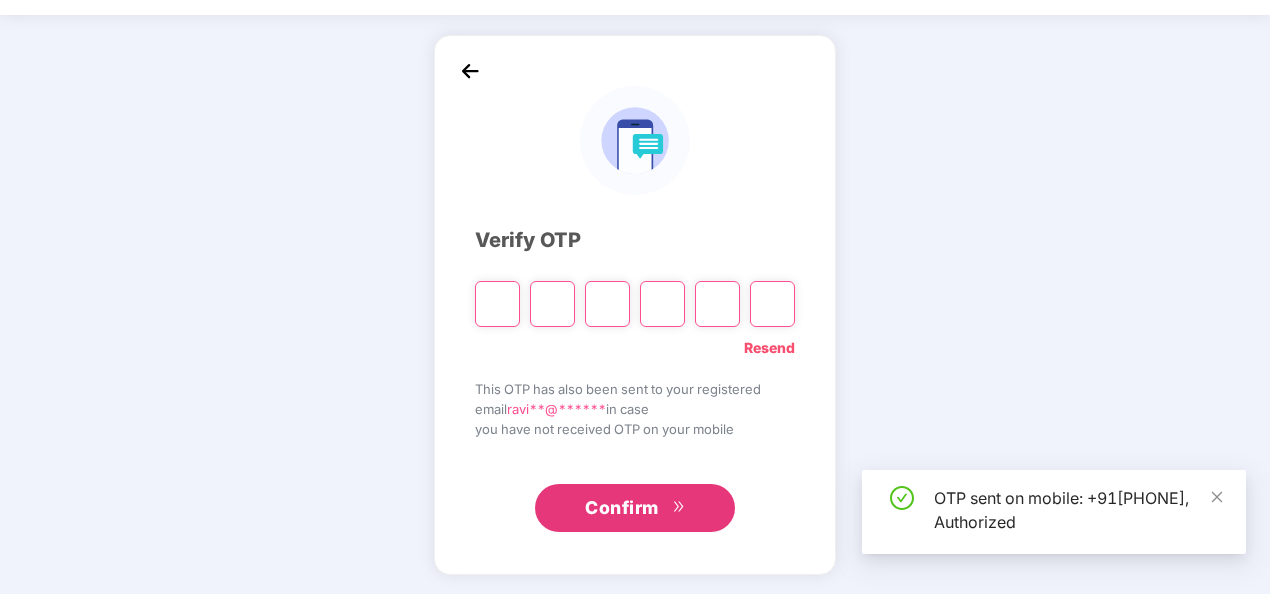 scroll, scrollTop: 58, scrollLeft: 0, axis: vertical 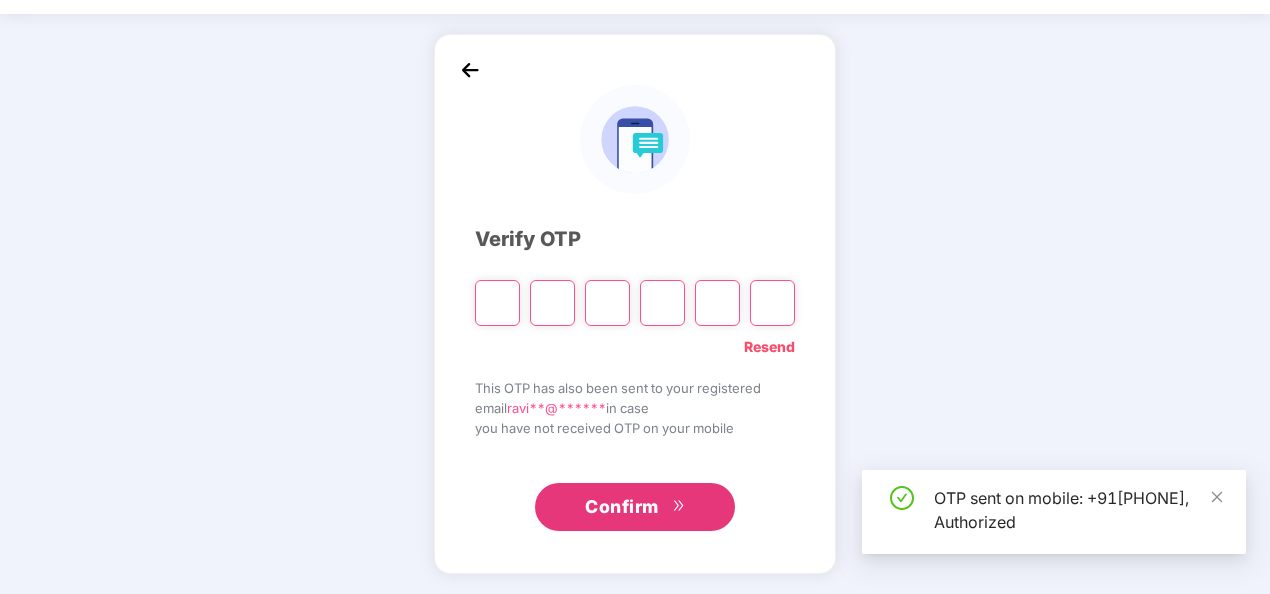 type on "*" 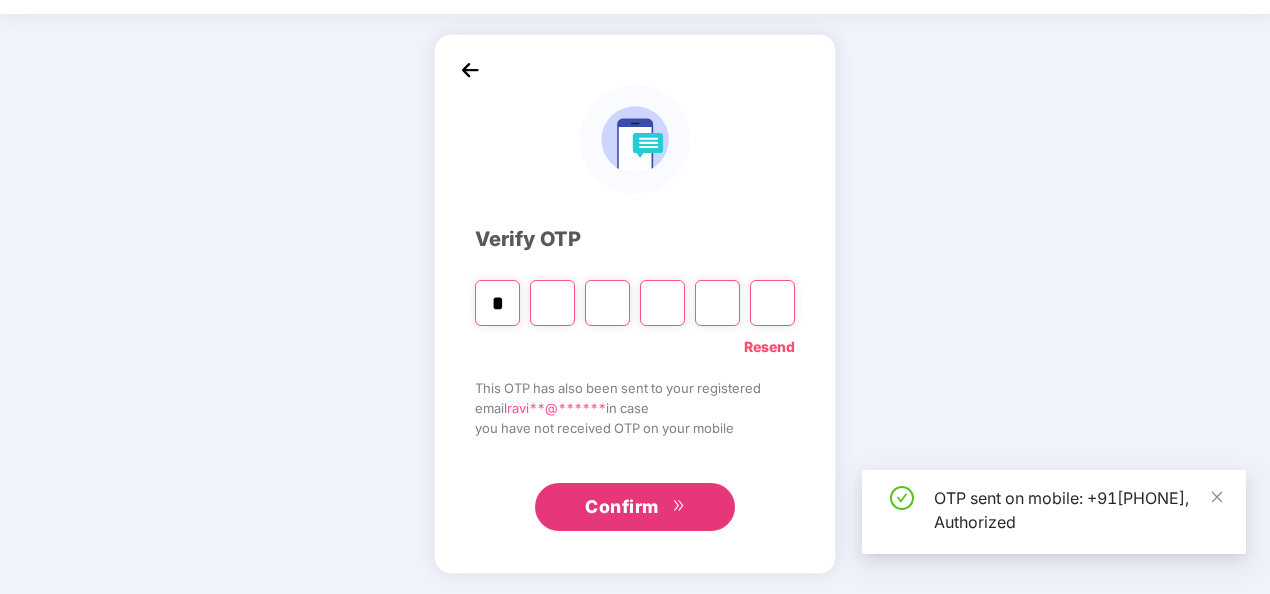 type on "*" 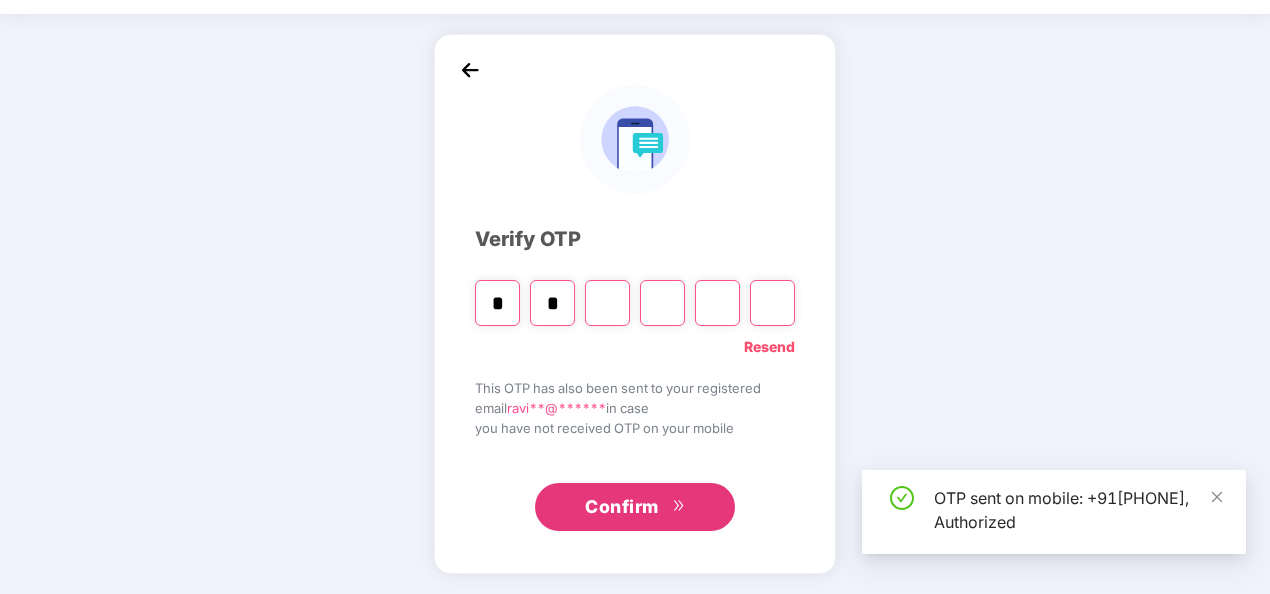 type on "*" 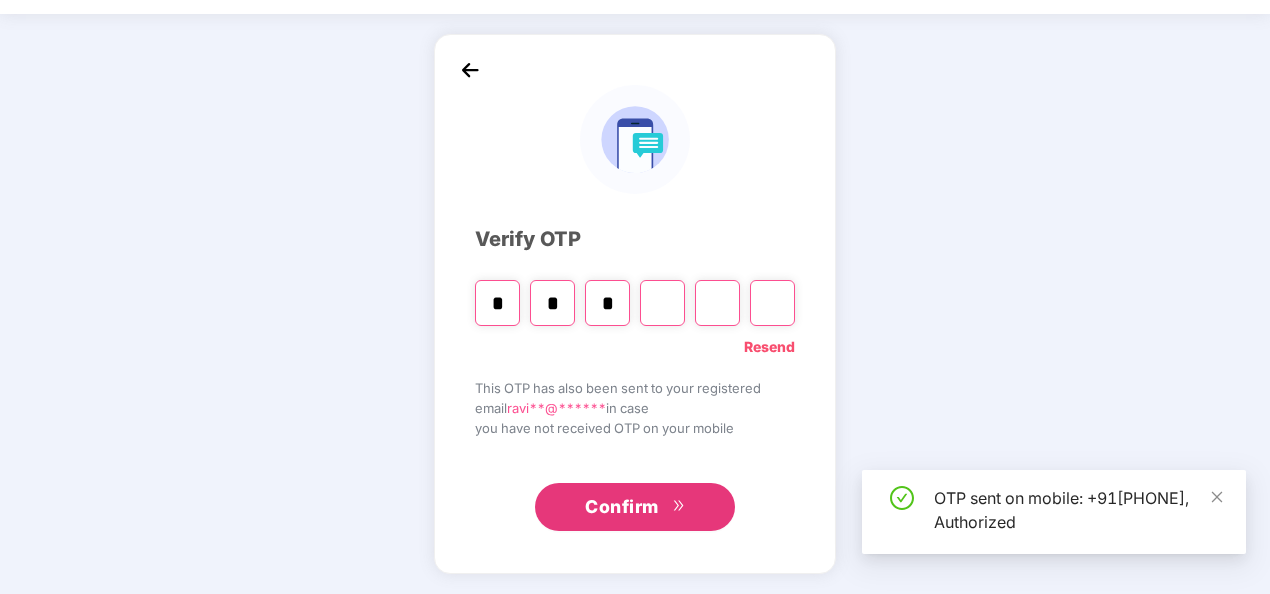 type on "*" 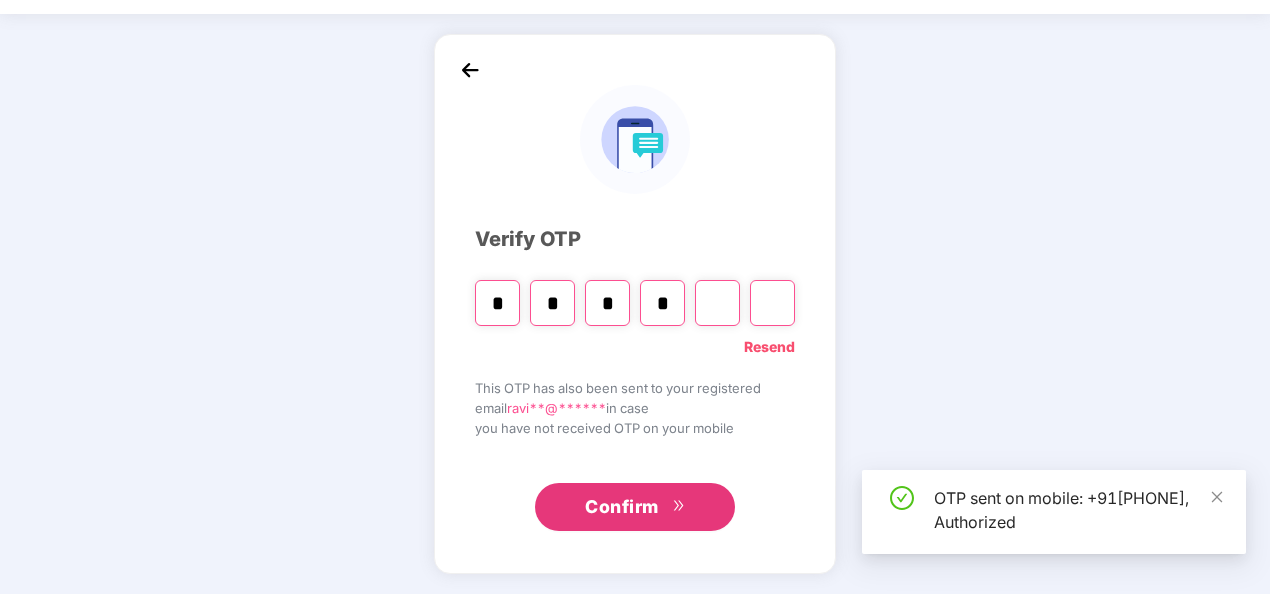 type on "*" 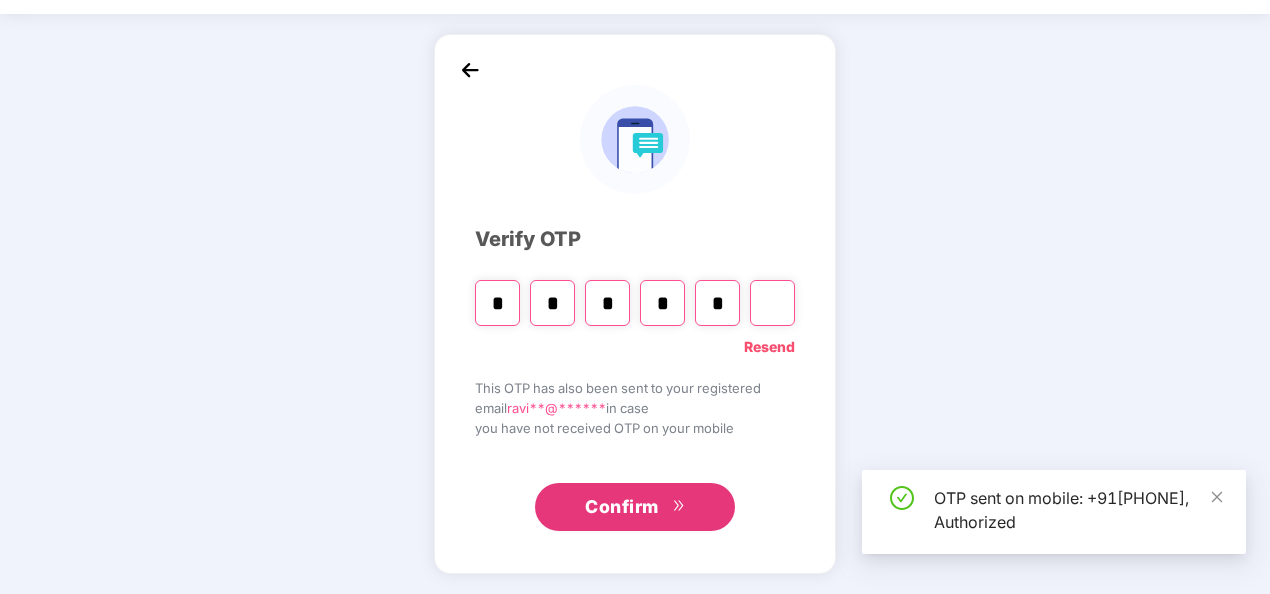 type on "*" 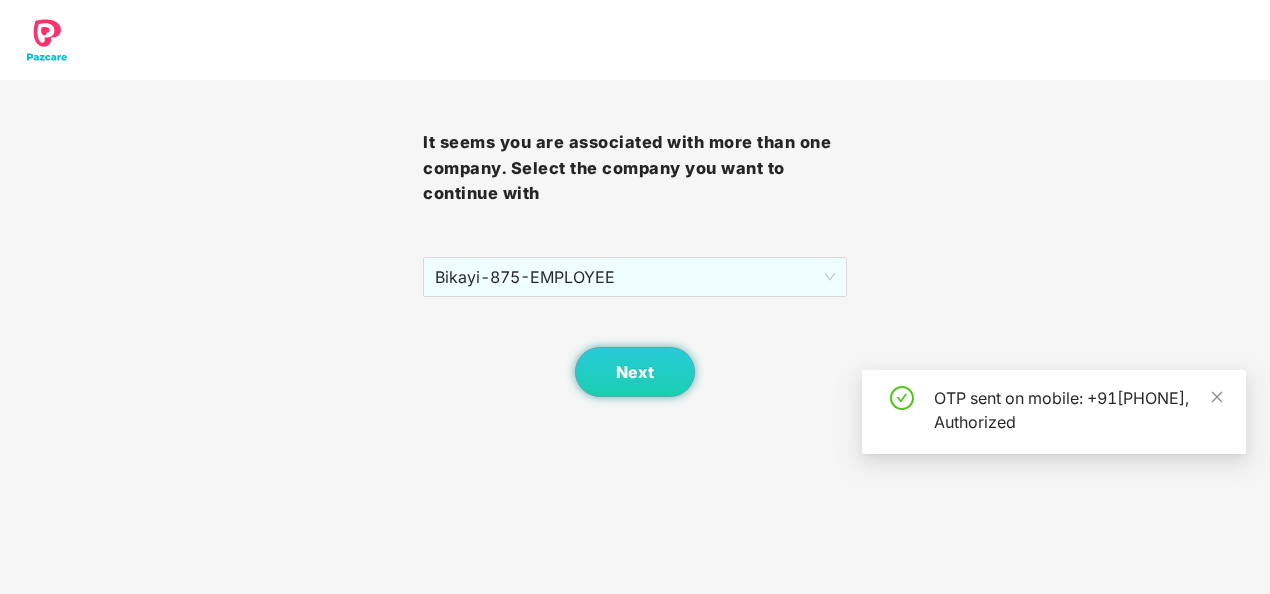 scroll, scrollTop: 0, scrollLeft: 0, axis: both 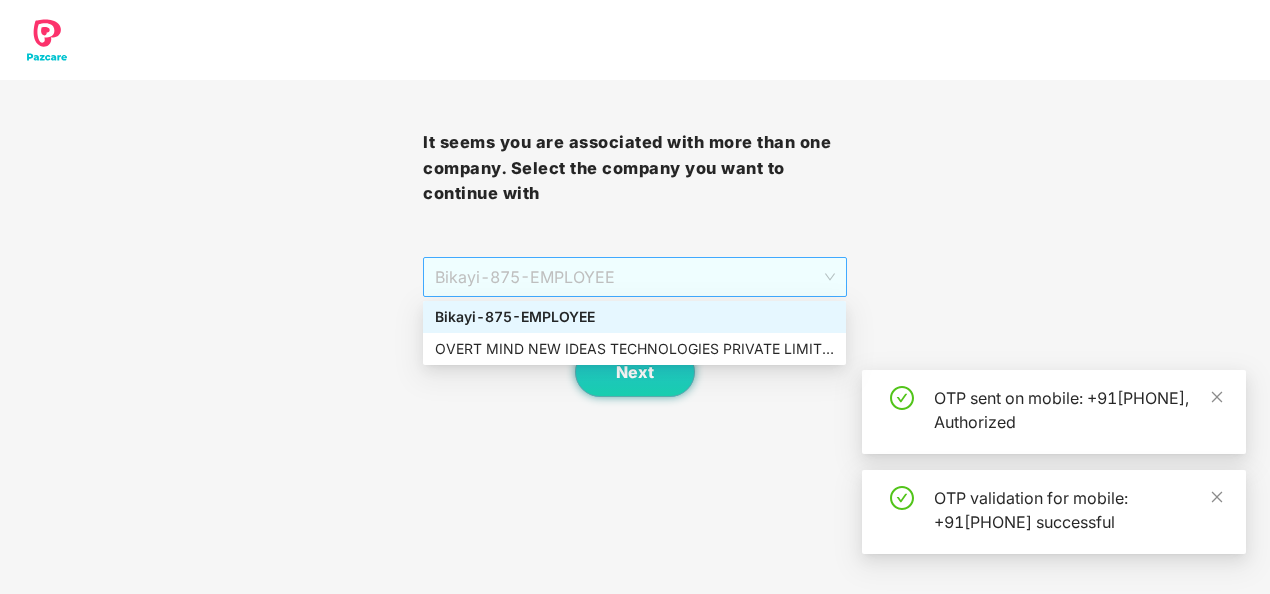 click on "Bikayi  -  875  -  EMPLOYEE" at bounding box center [634, 277] 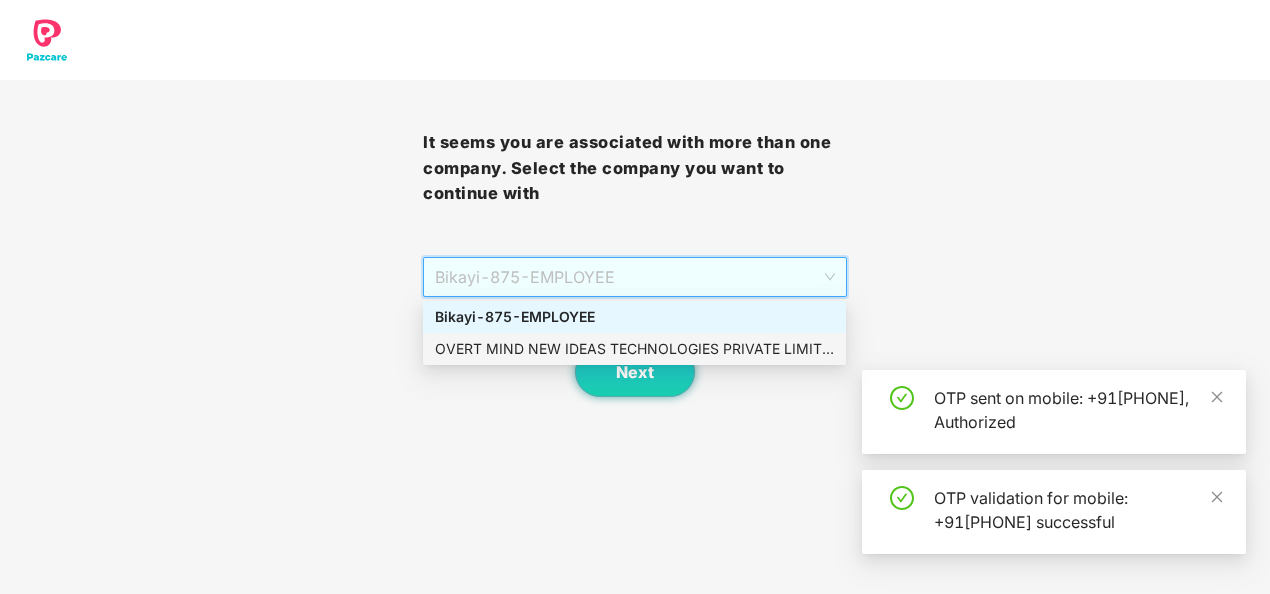 click on "OVERT MIND NEW IDEAS TECHNOLOGIES PRIVATE LIMITED  -  OMNITPL[NUMBER]  -  EMPLOYEE" at bounding box center [634, 349] 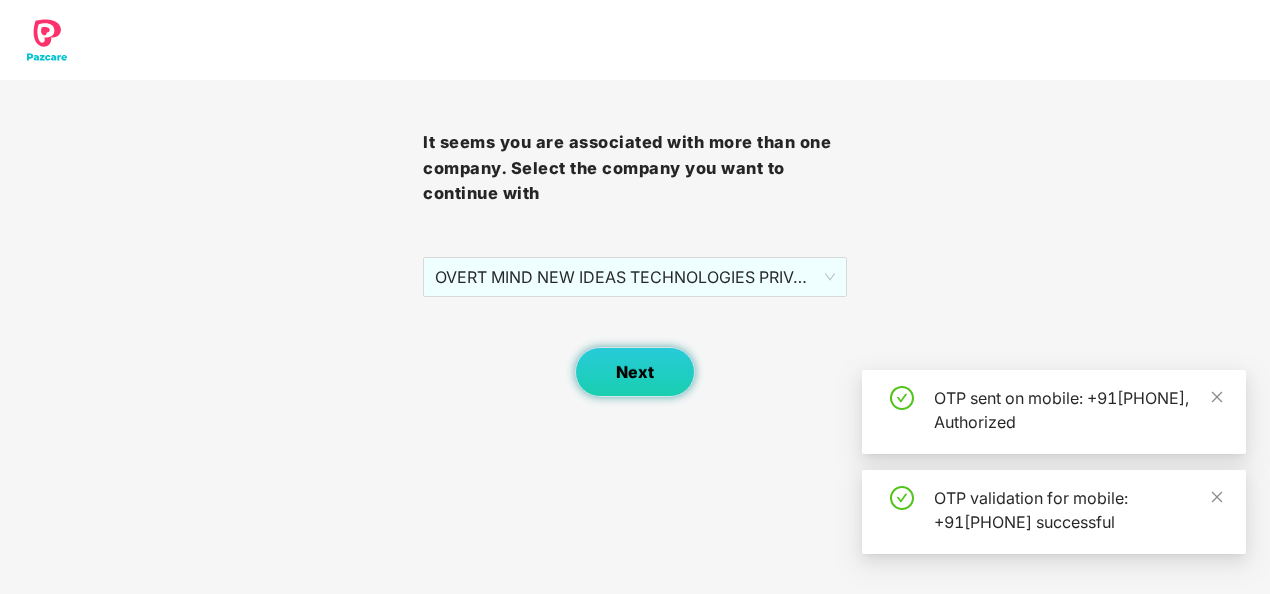 click on "Next" at bounding box center (635, 372) 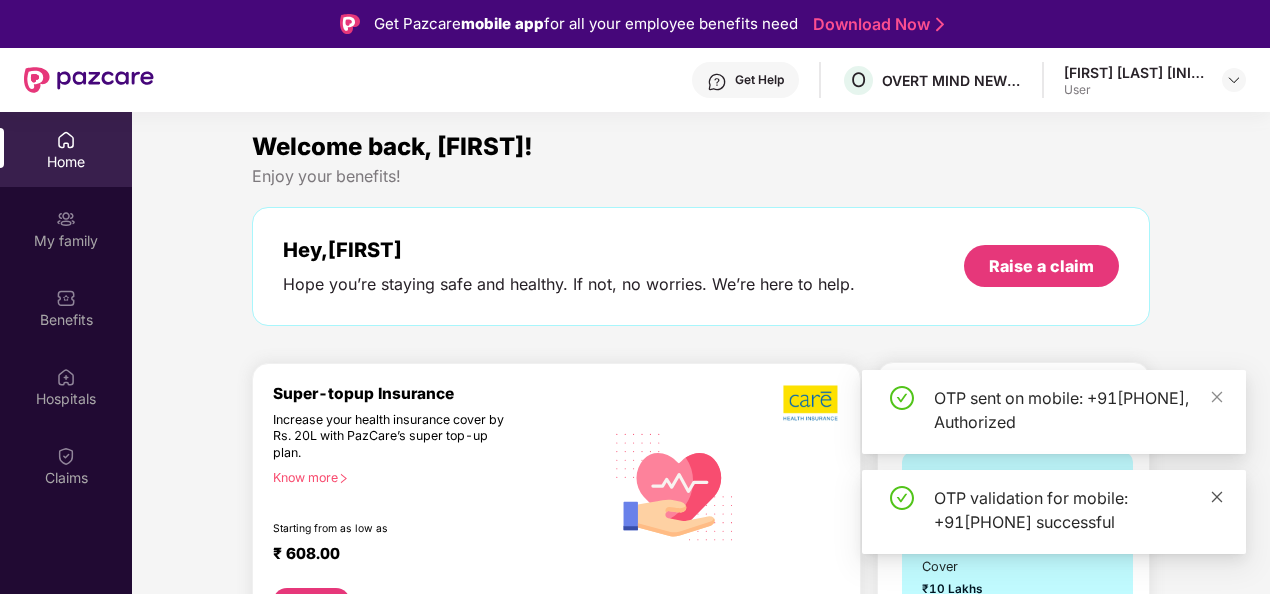 click 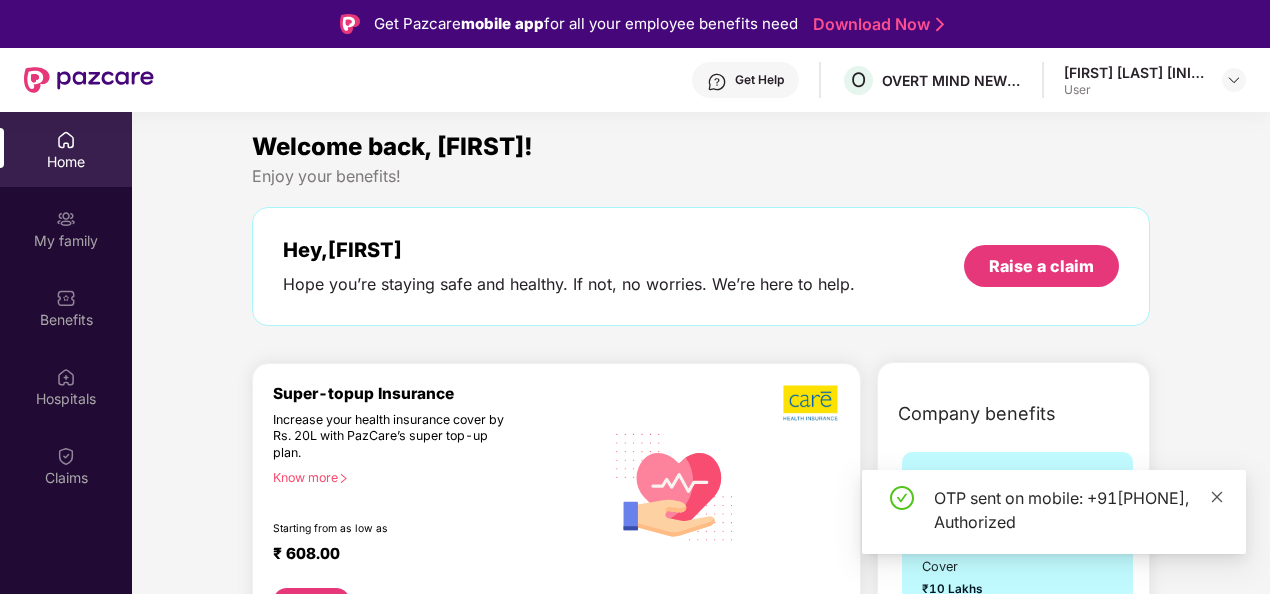 click 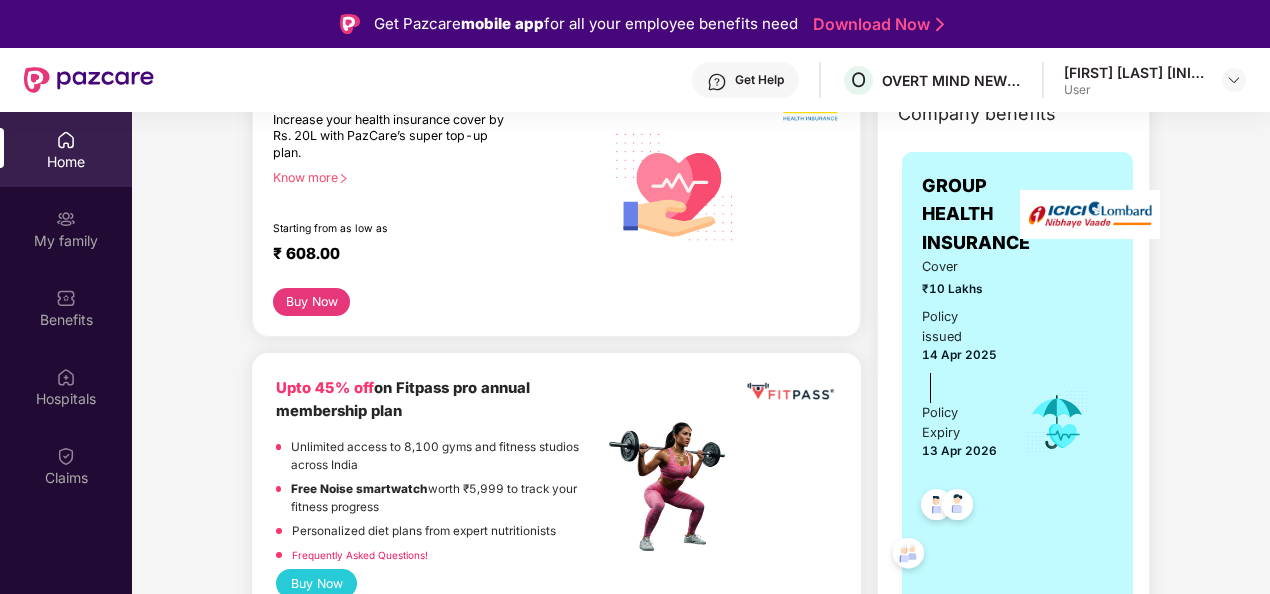 scroll, scrollTop: 0, scrollLeft: 0, axis: both 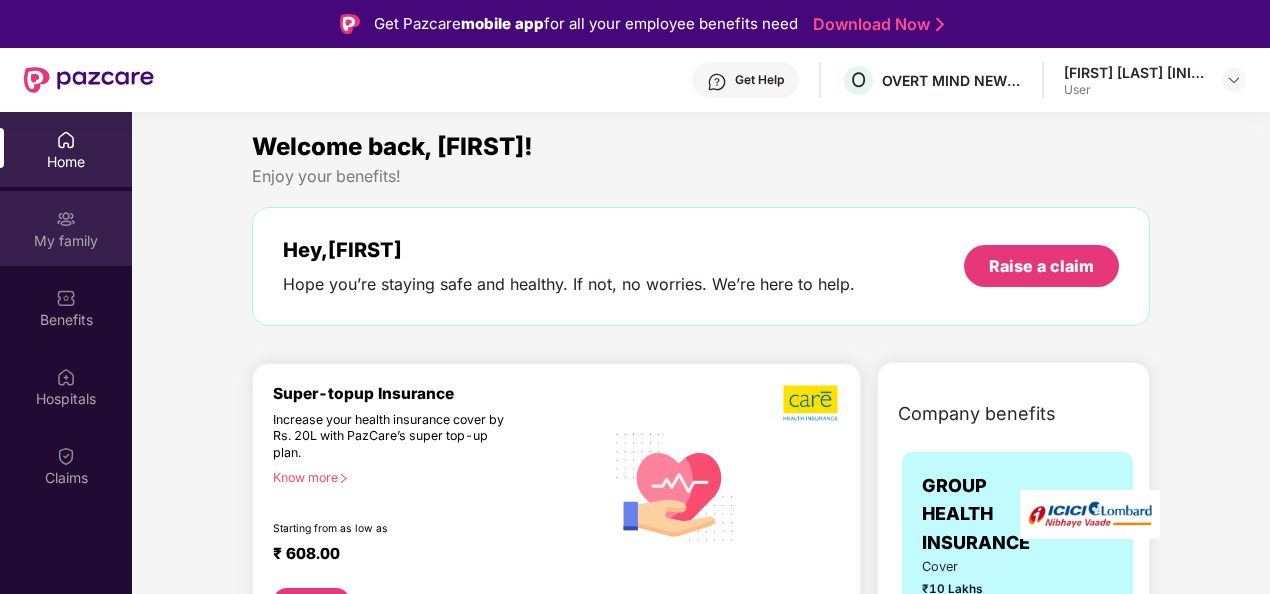 click on "My family" at bounding box center [66, 241] 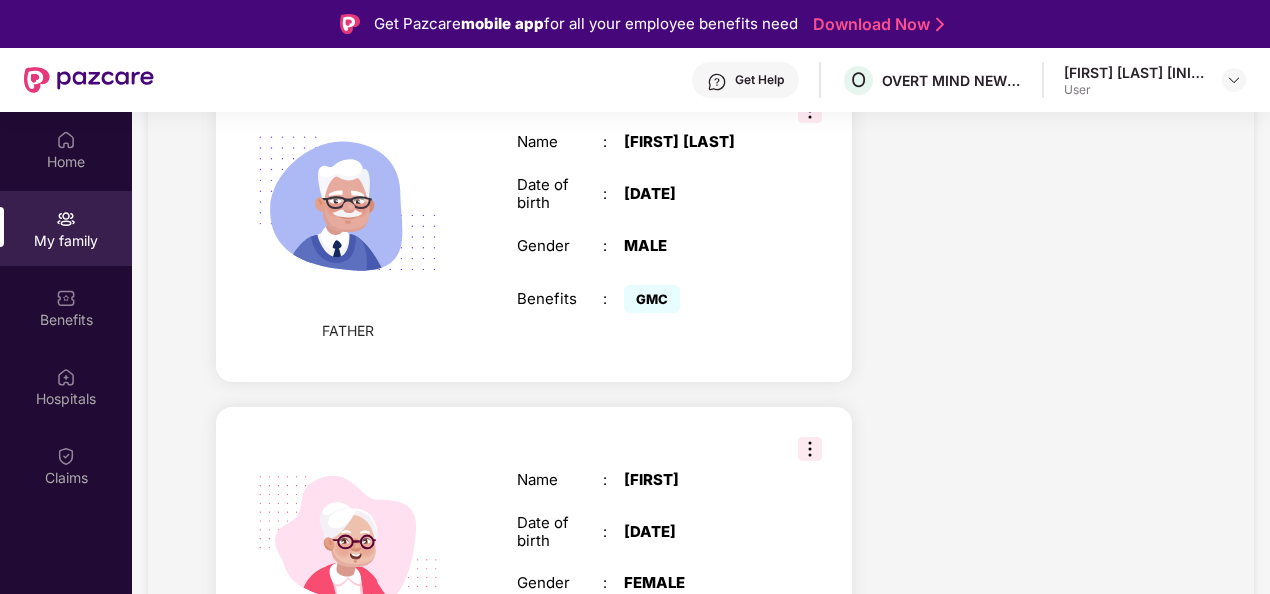 scroll, scrollTop: 1200, scrollLeft: 0, axis: vertical 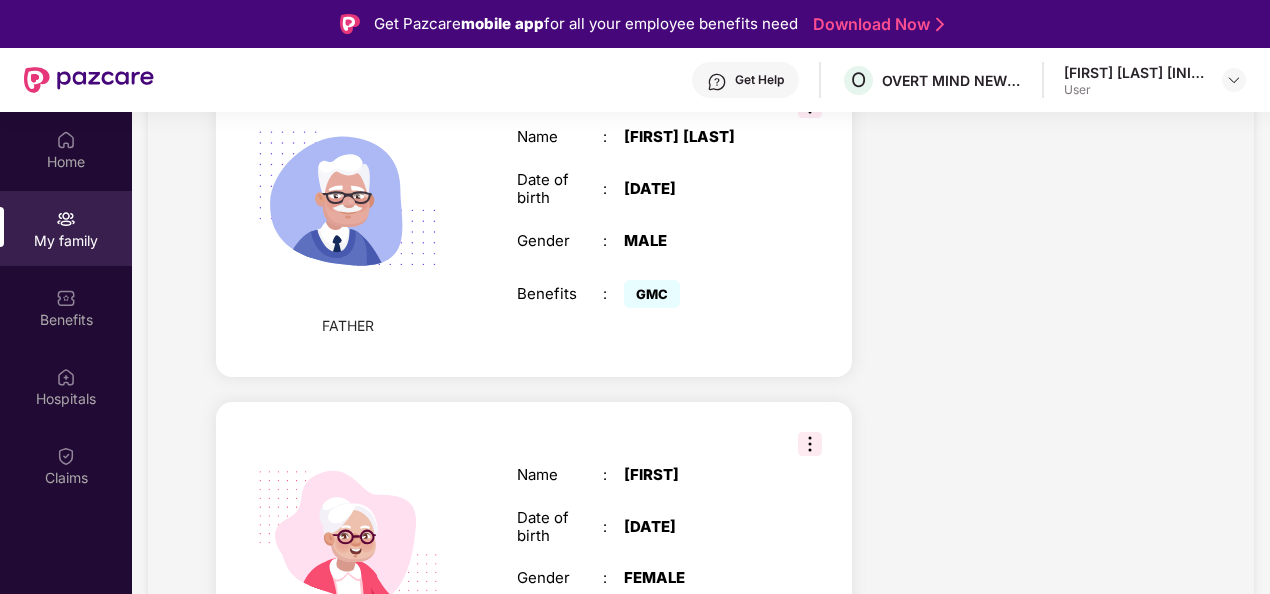 click at bounding box center [810, 444] 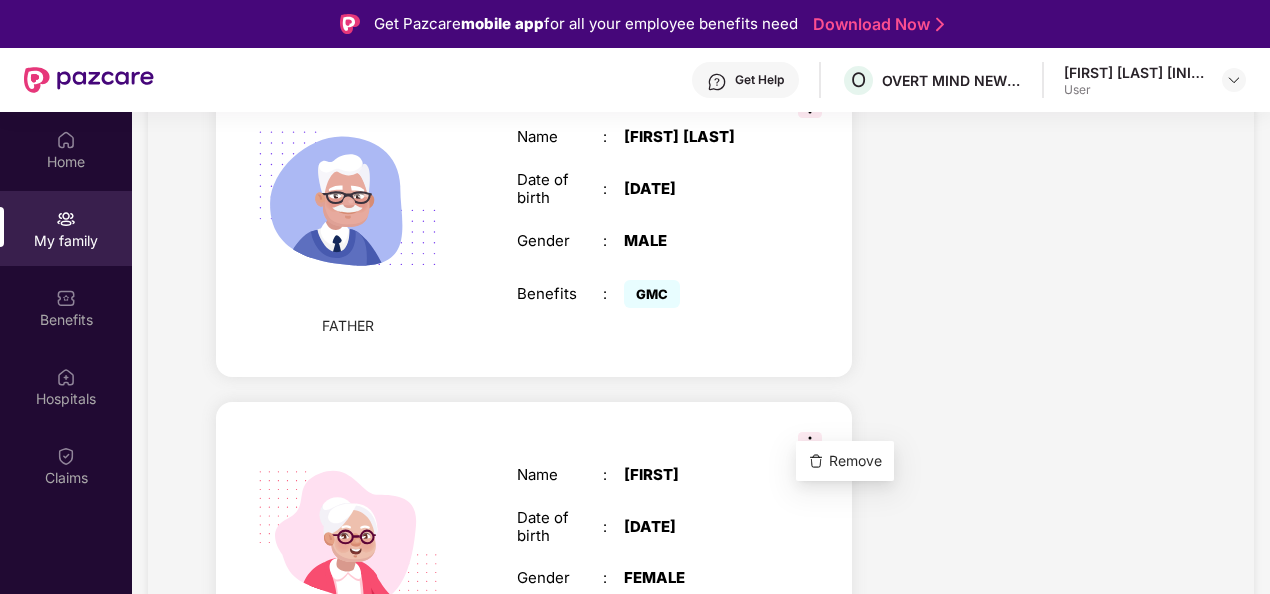 click on "Health Cover    cover ₹10 Lakhs    Policy issued [DATE] Policy Expiry [DATE] Enabled for 4 family members View details   Accidental Cover   cover ₹10 Lakhs    Policy issued [DATE] Policy Expiry [DATE] Enabled for 1 family member View details" at bounding box center (1035, -112) 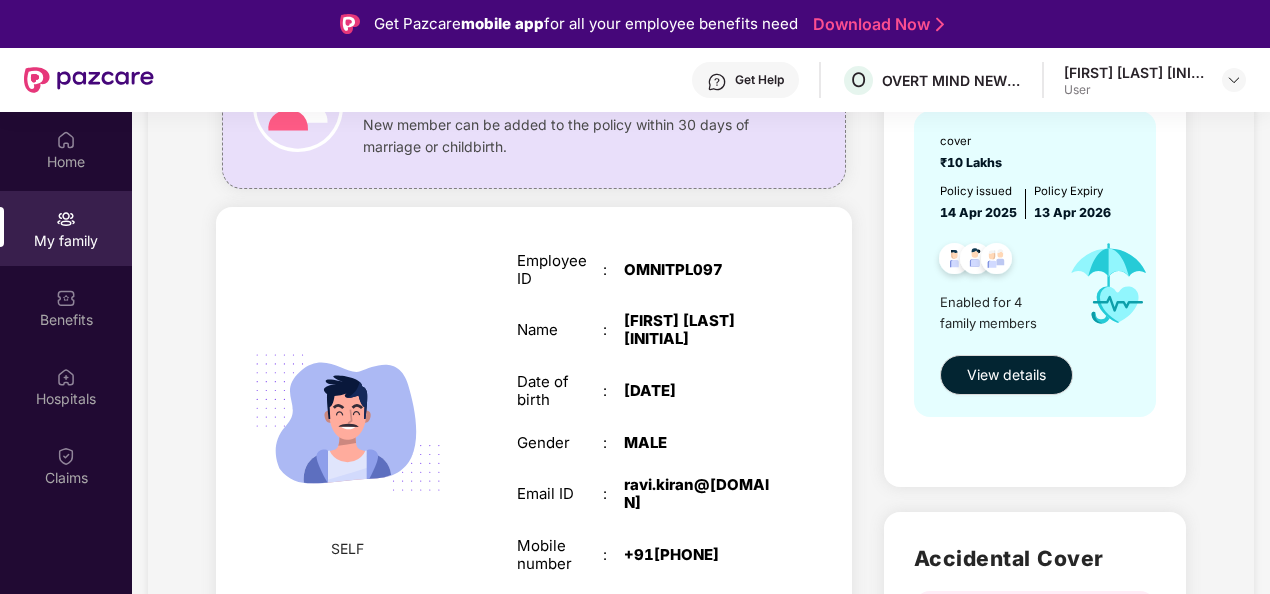 scroll, scrollTop: 0, scrollLeft: 0, axis: both 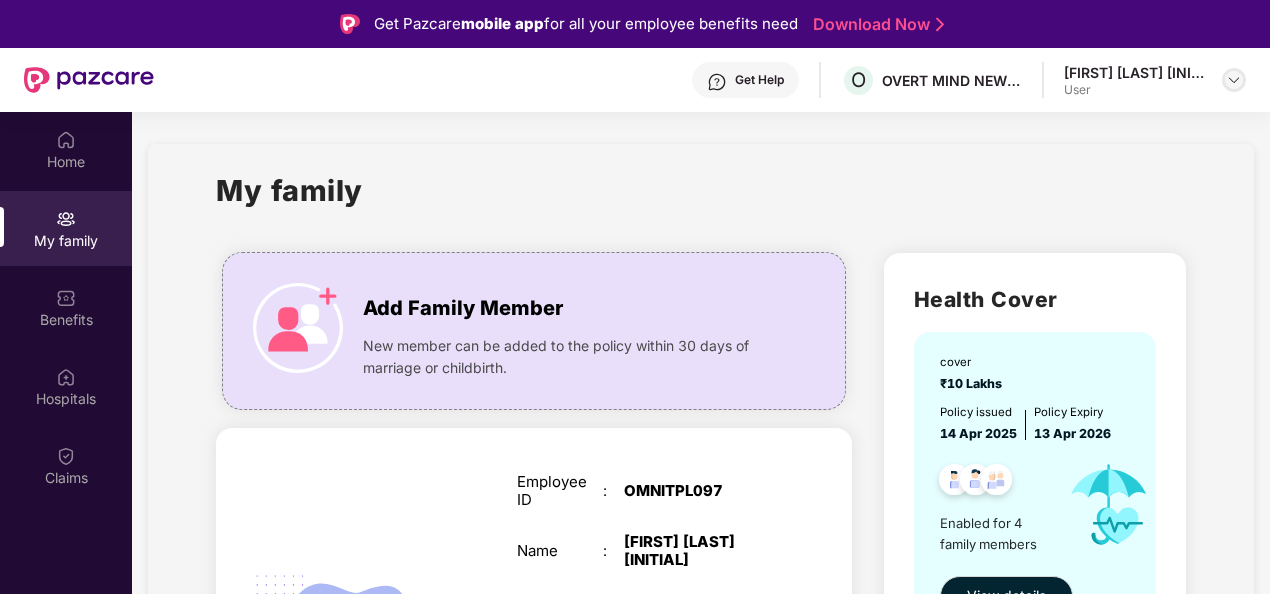 click at bounding box center [1234, 80] 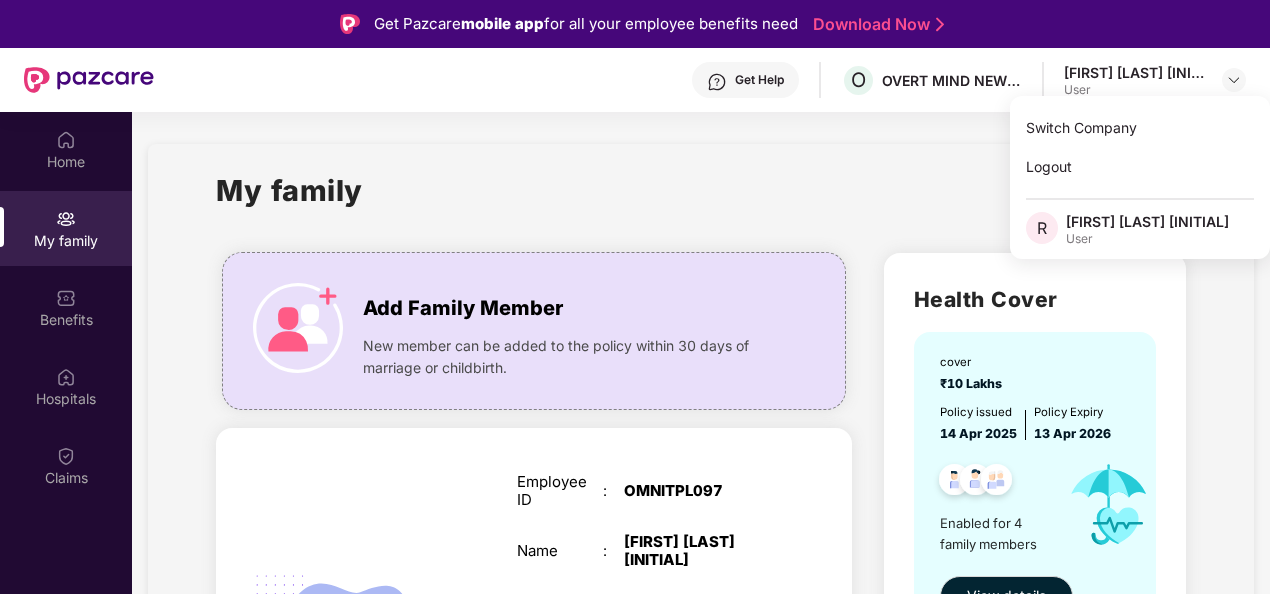 drag, startPoint x: 870, startPoint y: 176, endPoint x: 944, endPoint y: 122, distance: 91.60786 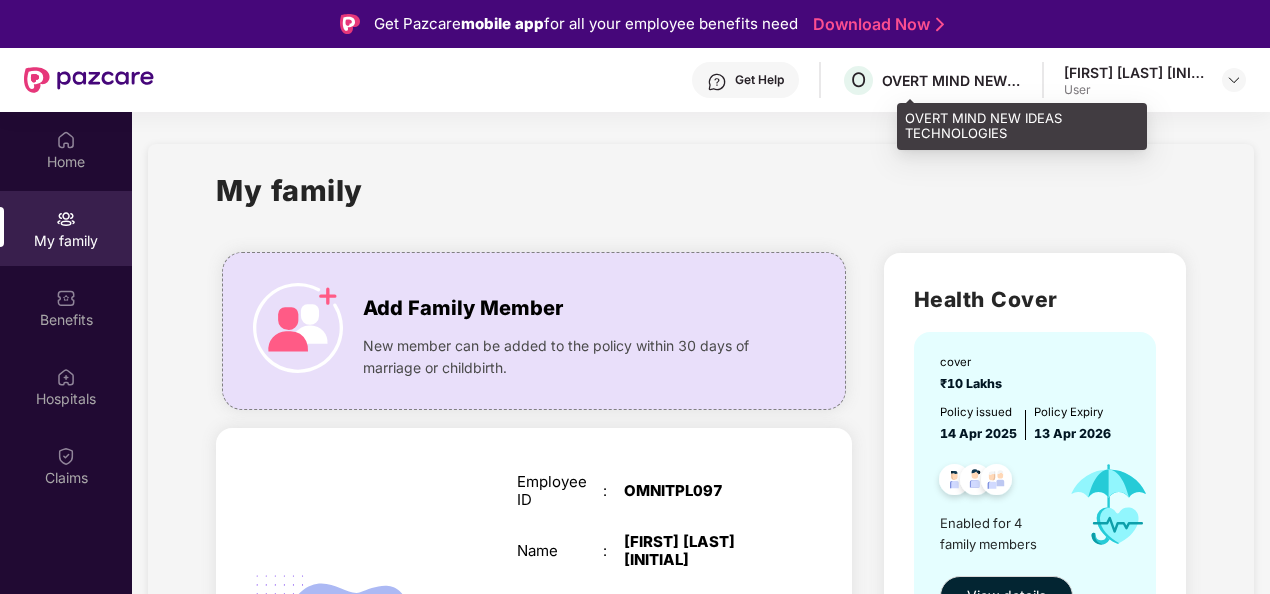 click on "OVERT MIND NEW IDEAS TECHNOLOGIES" at bounding box center (952, 80) 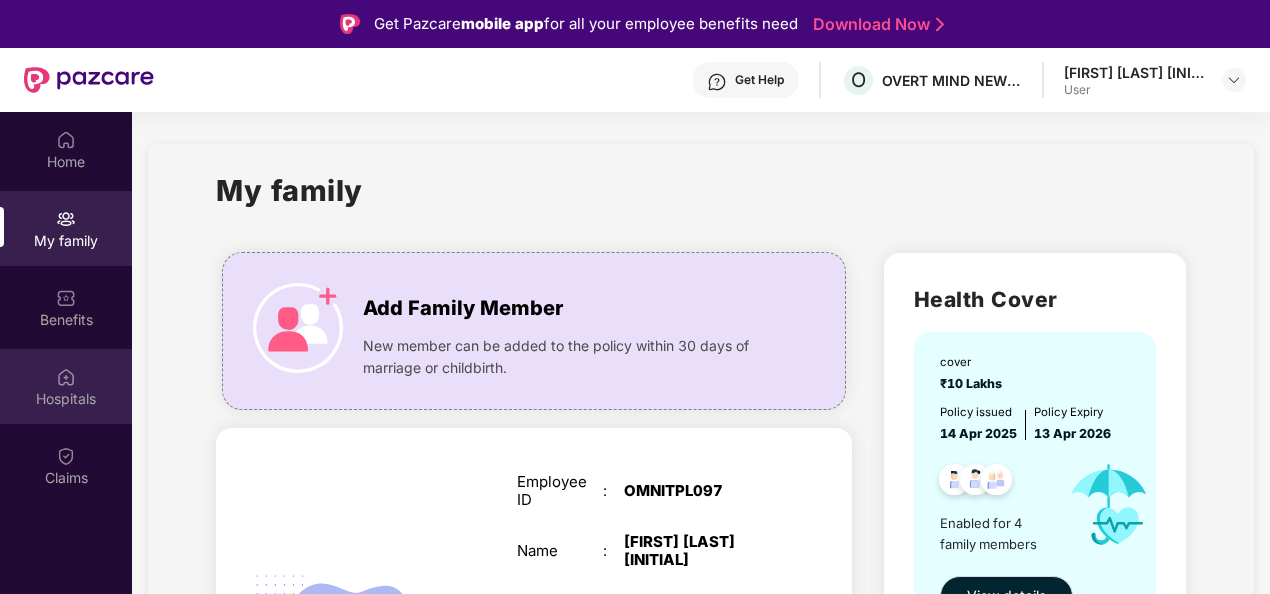 click on "Hospitals" at bounding box center (66, 399) 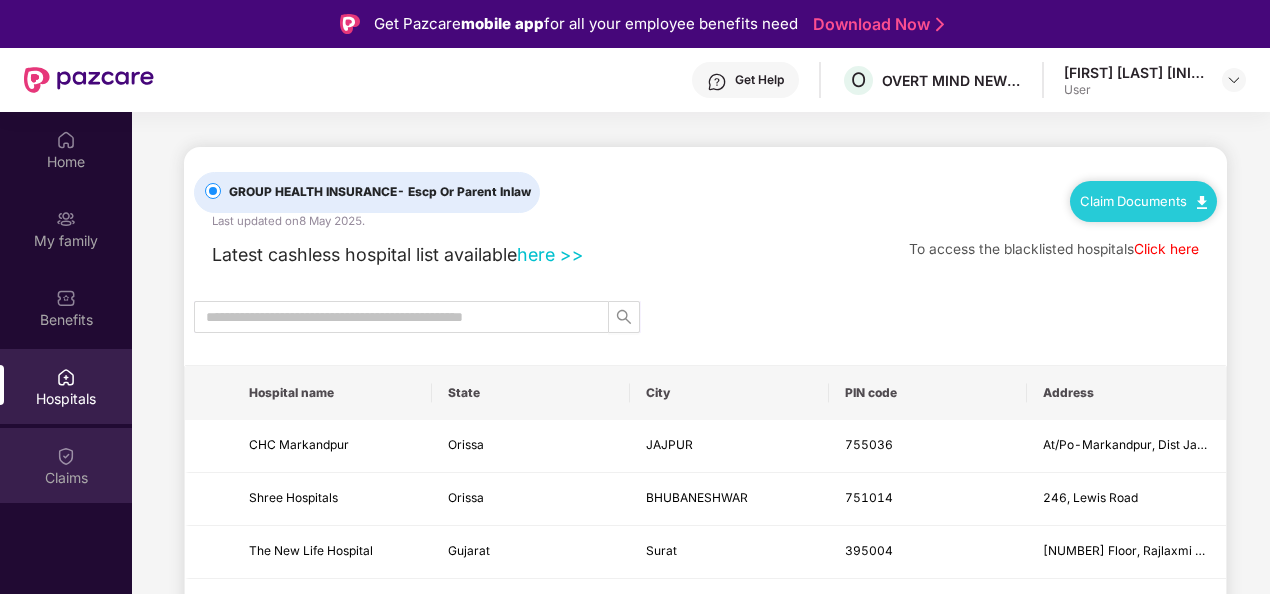 click on "Claims" at bounding box center (66, 478) 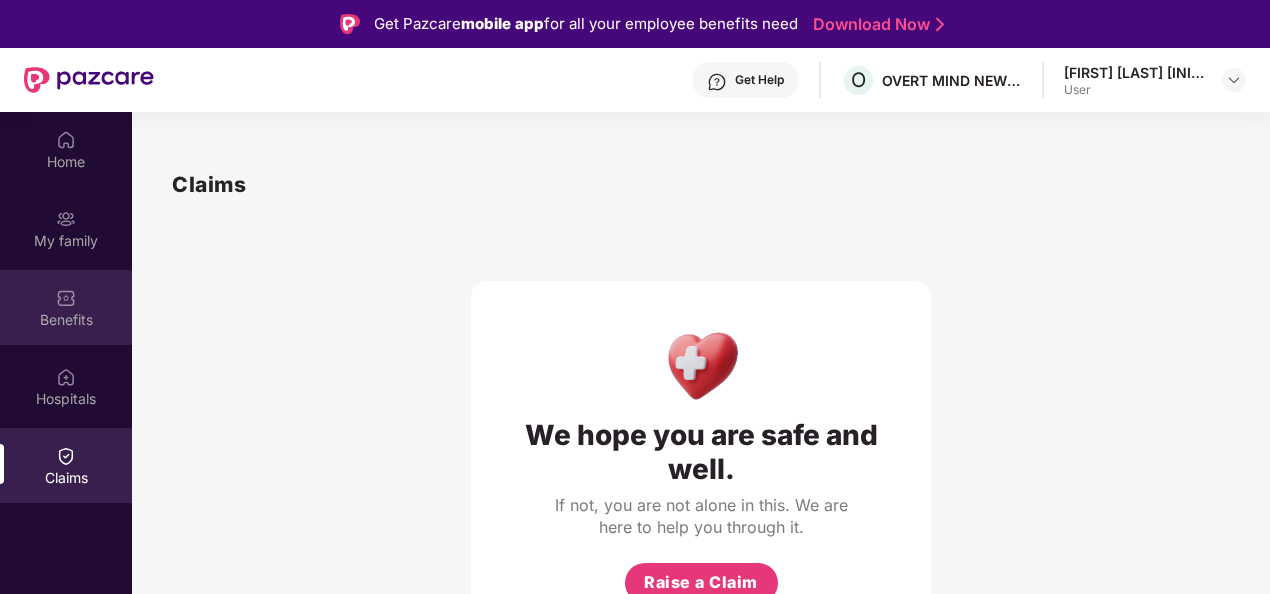 click on "Benefits" at bounding box center [66, 307] 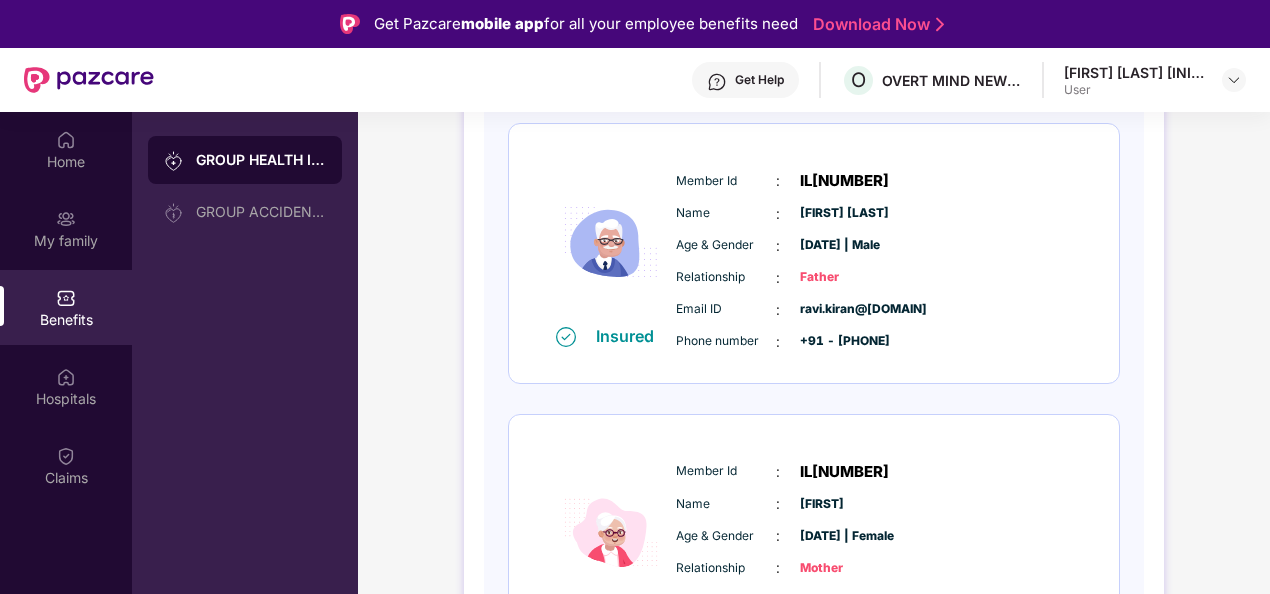 scroll, scrollTop: 950, scrollLeft: 0, axis: vertical 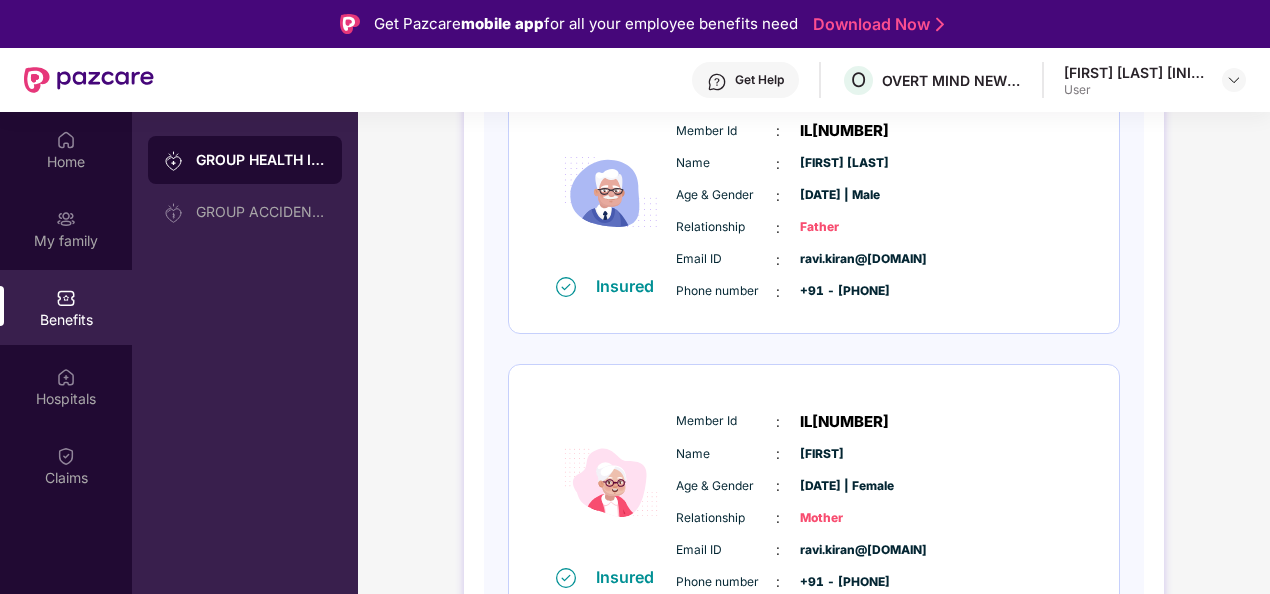 click on "Name : [FIRST]" at bounding box center [874, 454] 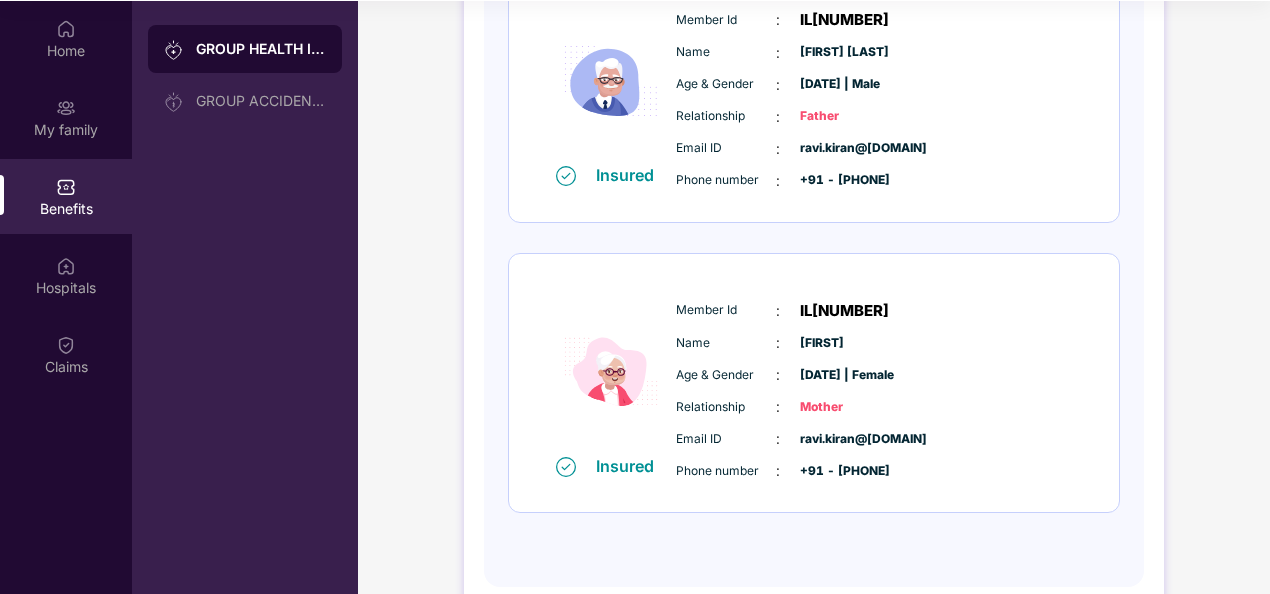 scroll, scrollTop: 112, scrollLeft: 0, axis: vertical 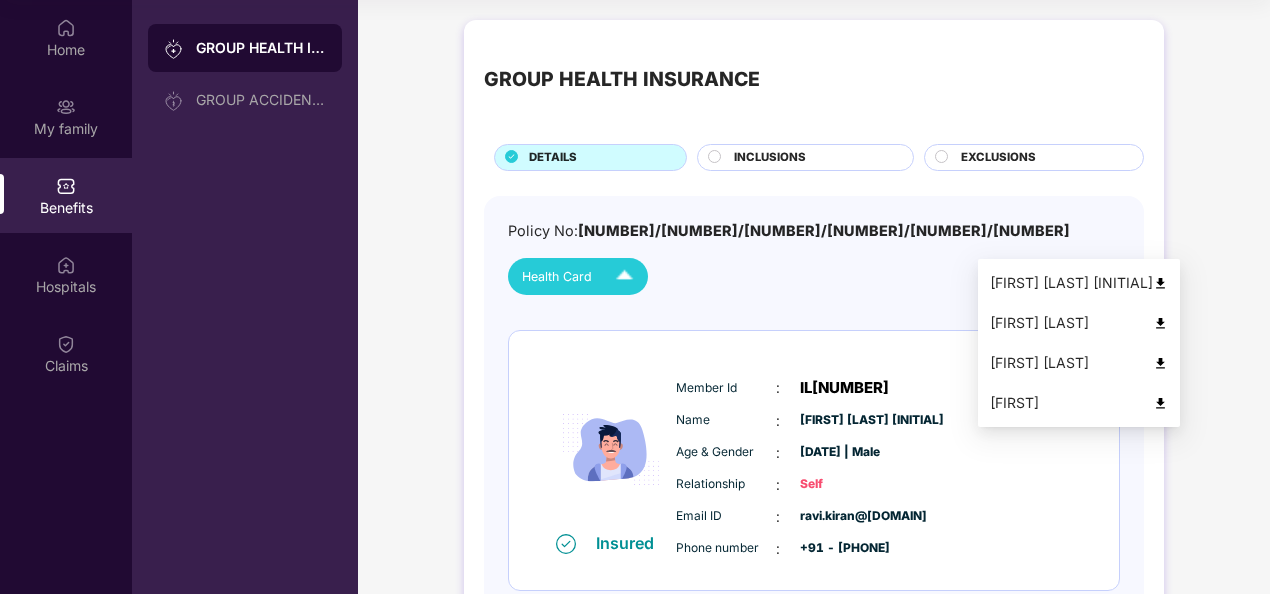 click at bounding box center (1160, 403) 